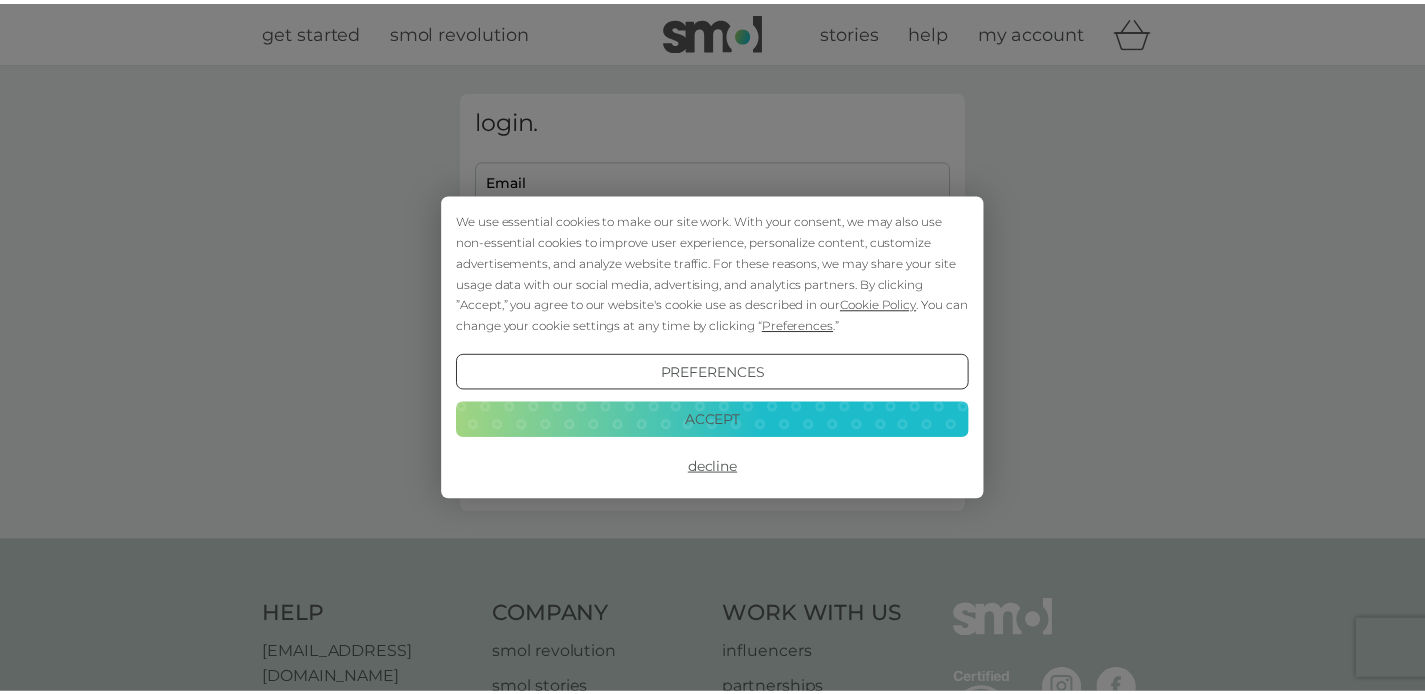 scroll, scrollTop: 0, scrollLeft: 0, axis: both 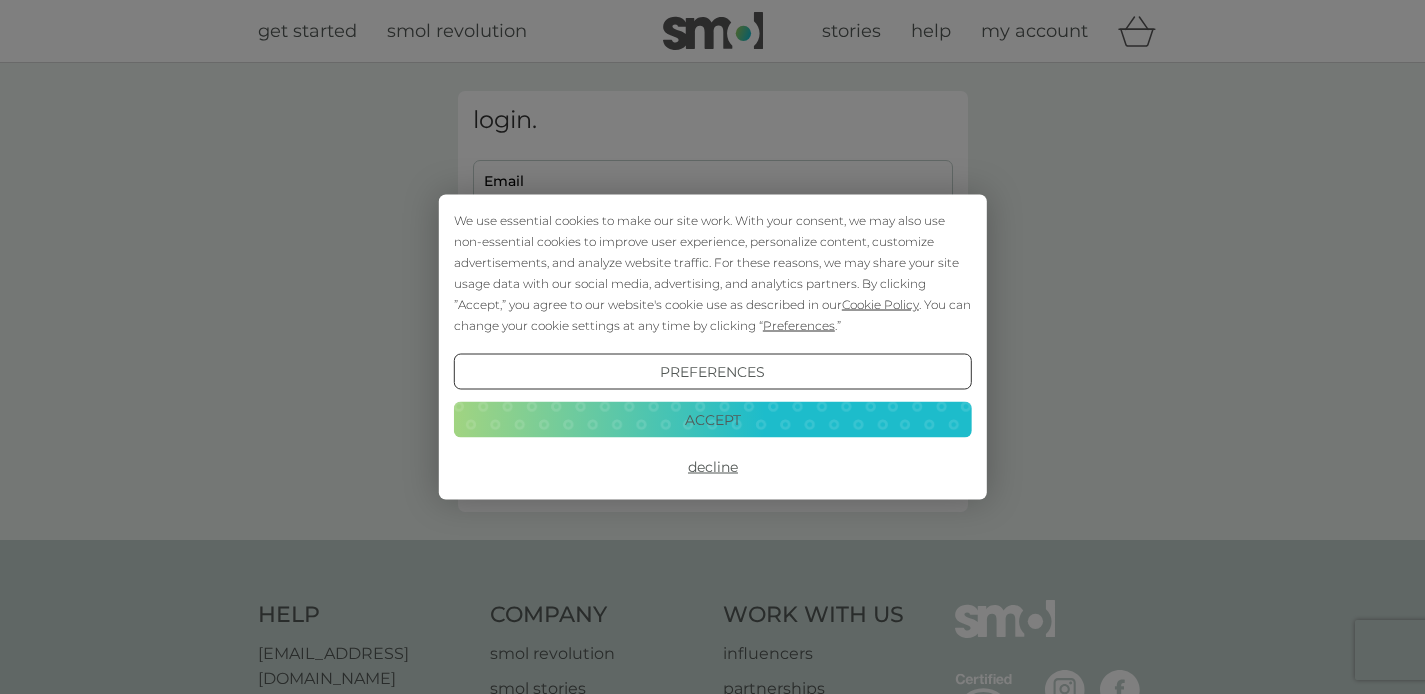 click on "Decline" at bounding box center (712, 467) 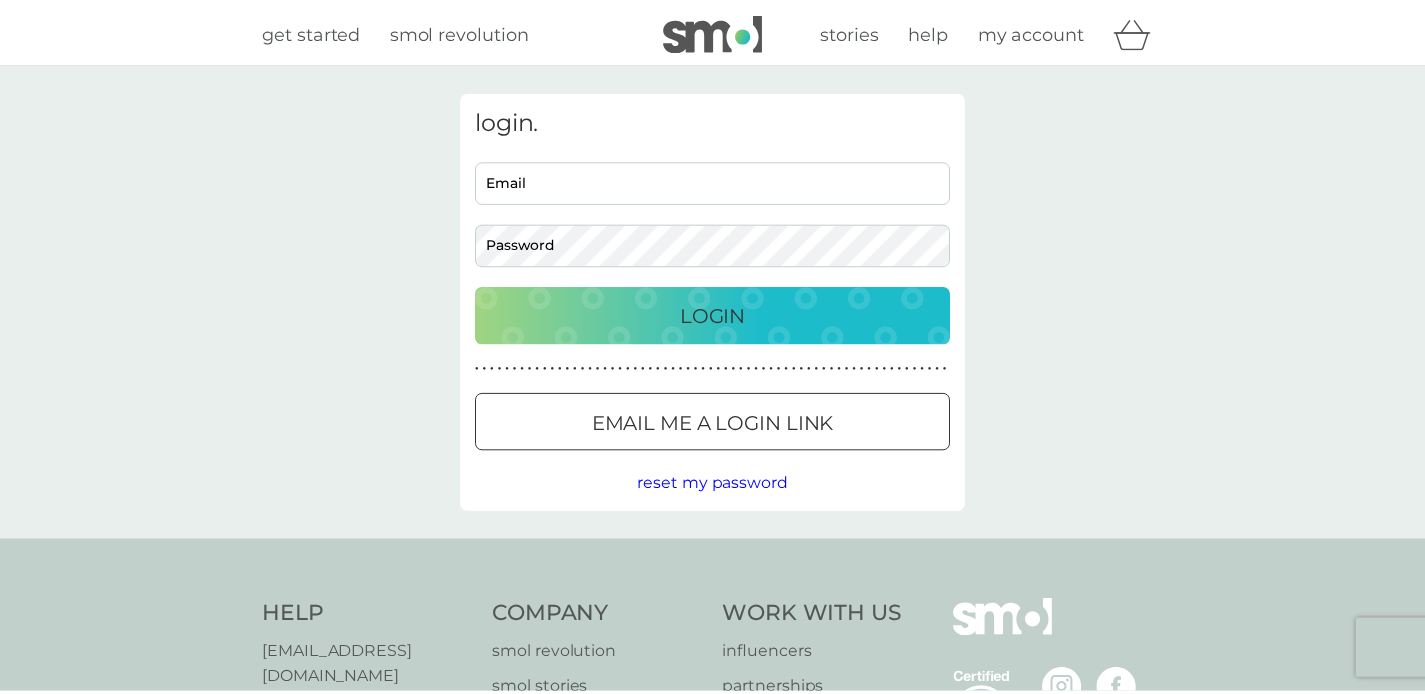 scroll, scrollTop: 0, scrollLeft: 0, axis: both 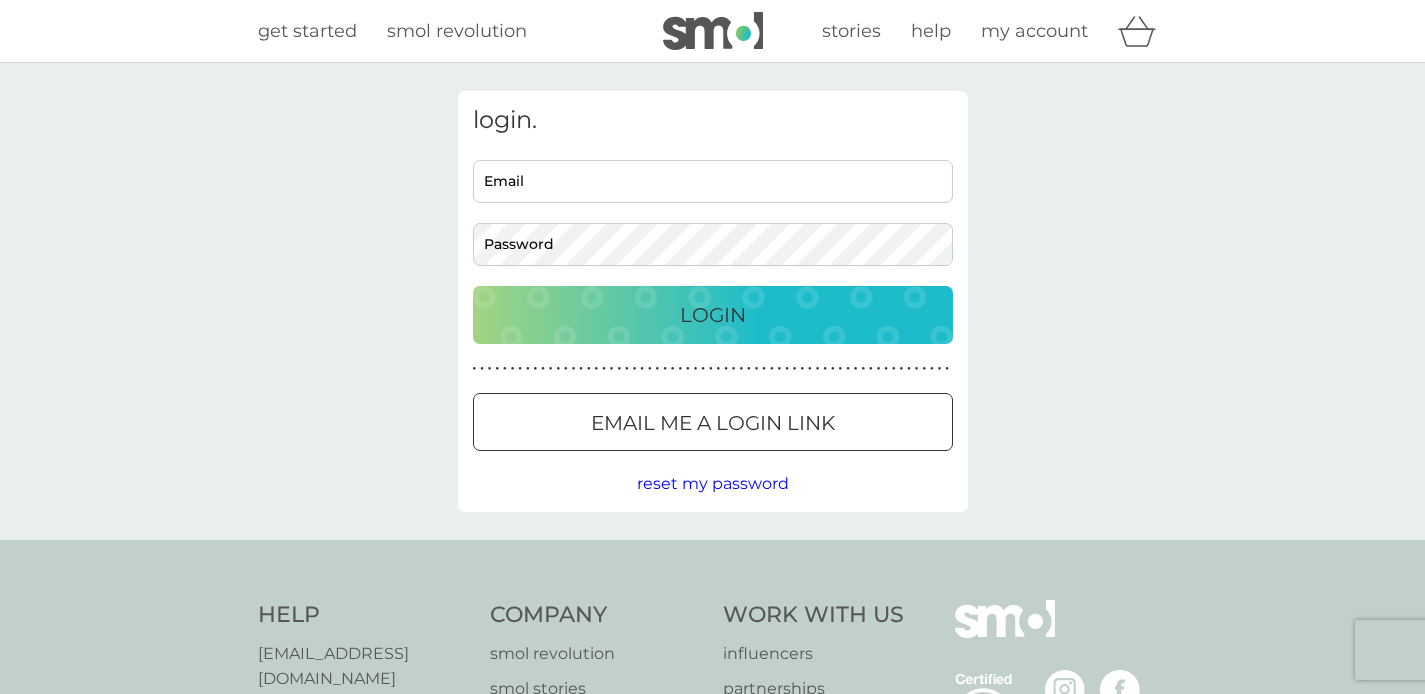 click on "Email" at bounding box center (713, 181) 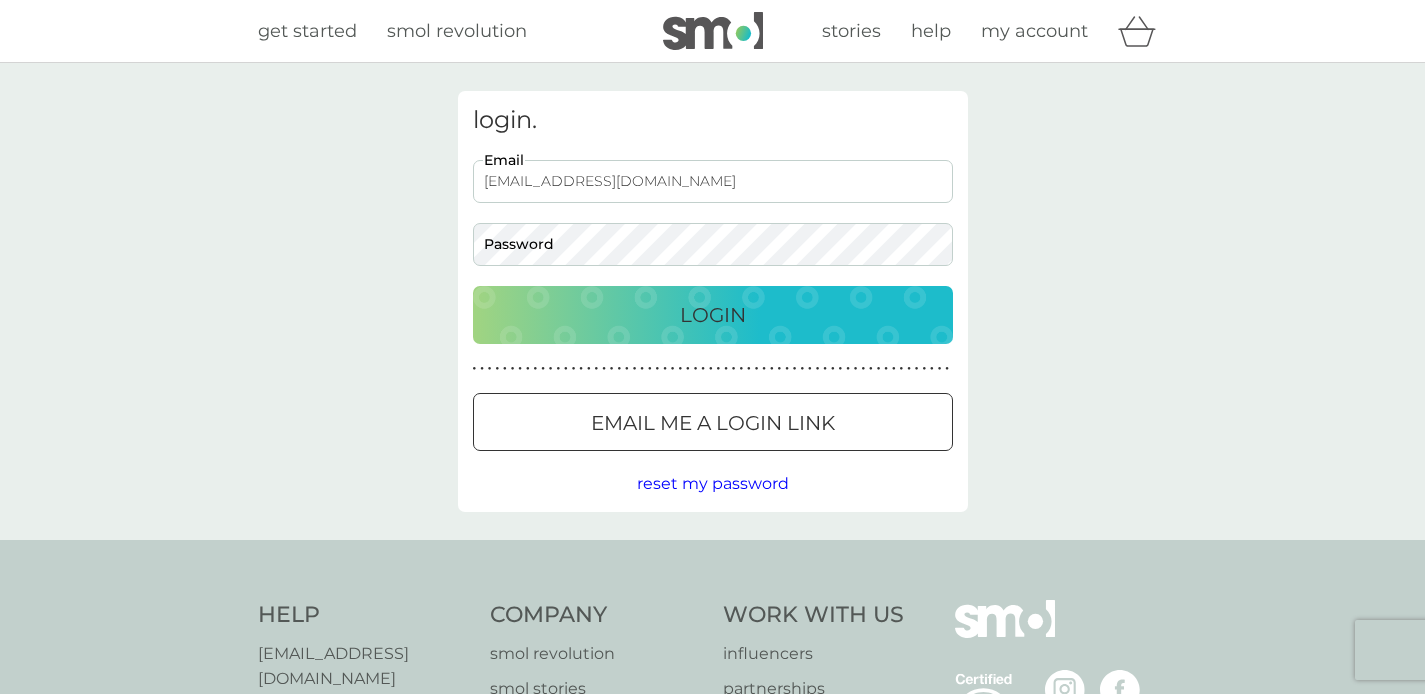 type on "lam_king_chi@hotmail.com" 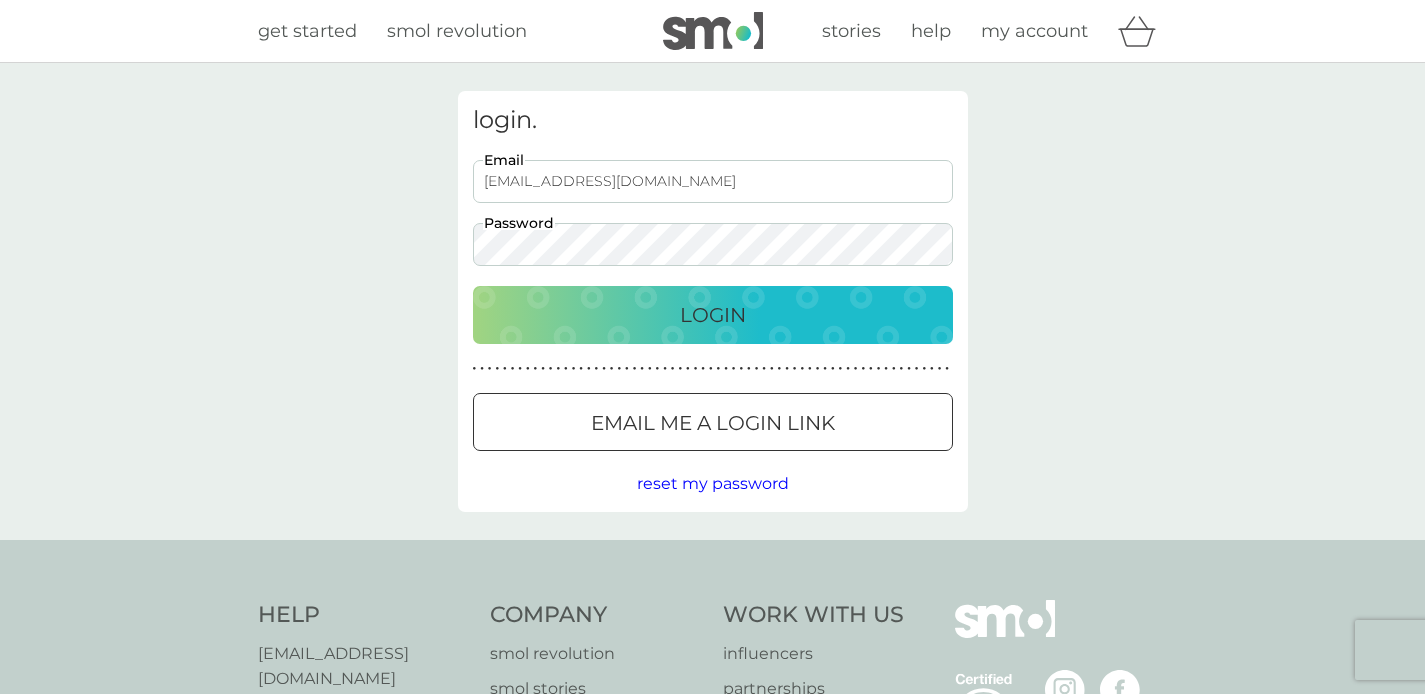 click on "Login" at bounding box center [713, 315] 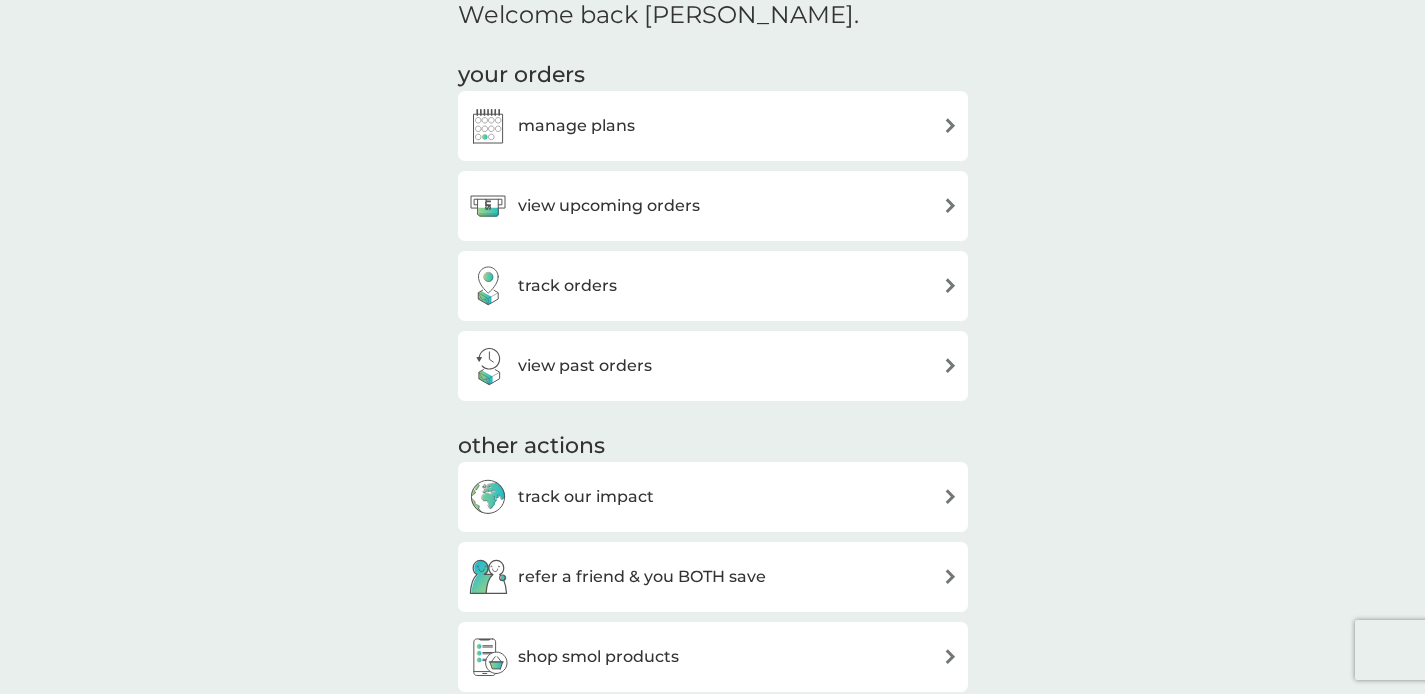 scroll, scrollTop: 640, scrollLeft: 0, axis: vertical 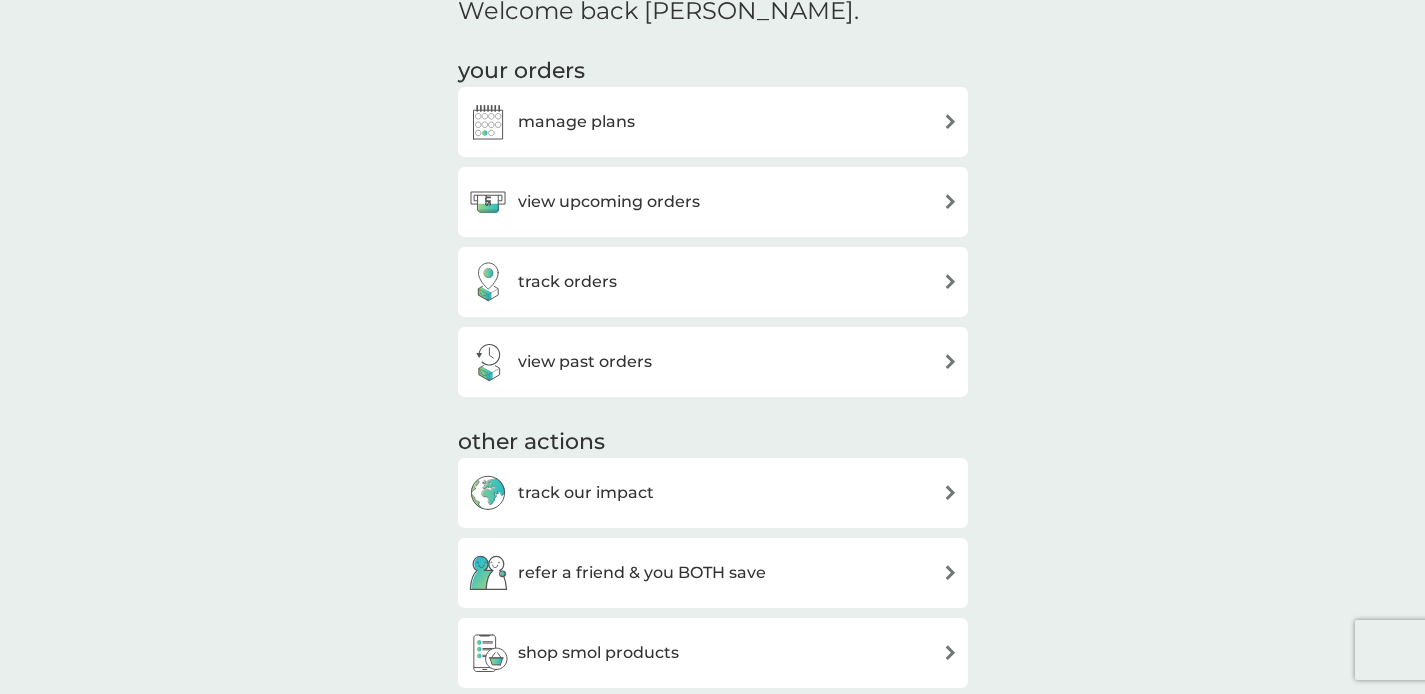 click on "manage plans" at bounding box center [713, 122] 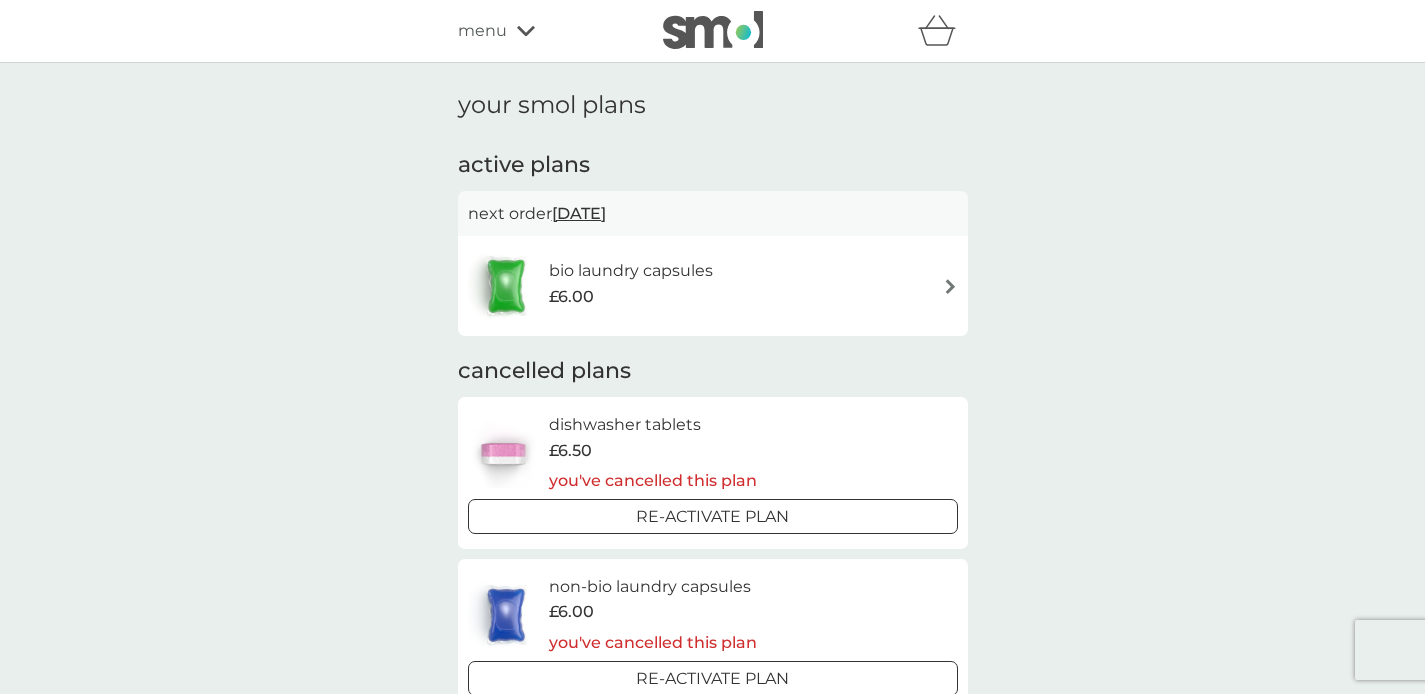 scroll, scrollTop: 158, scrollLeft: 0, axis: vertical 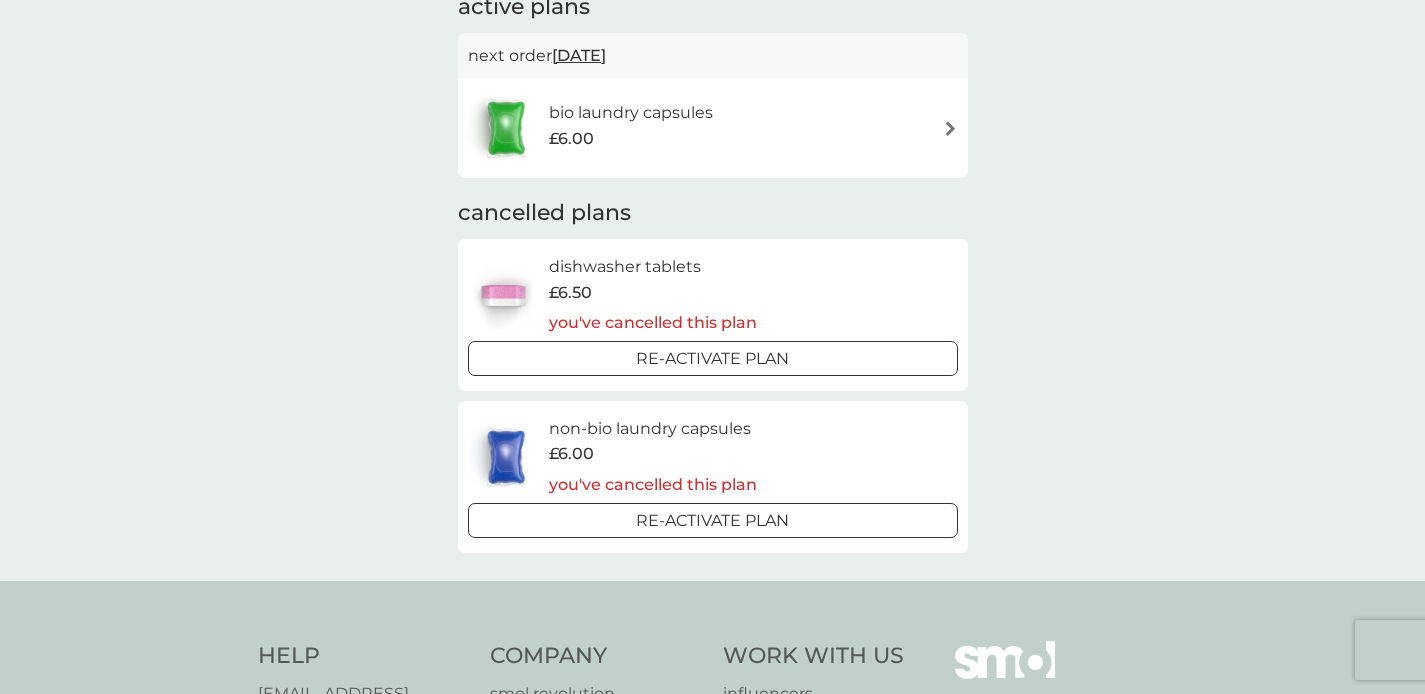 click on "bio laundry capsules £6.00" at bounding box center (713, 128) 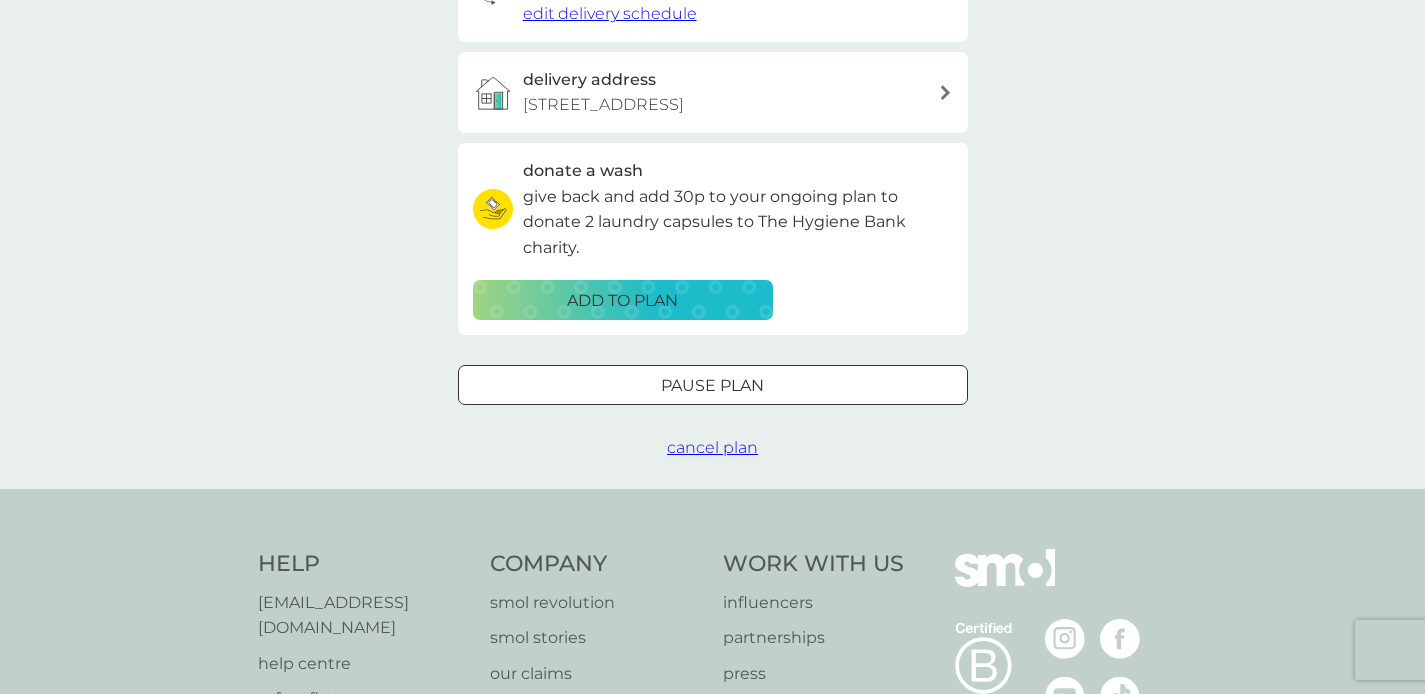scroll, scrollTop: 627, scrollLeft: 0, axis: vertical 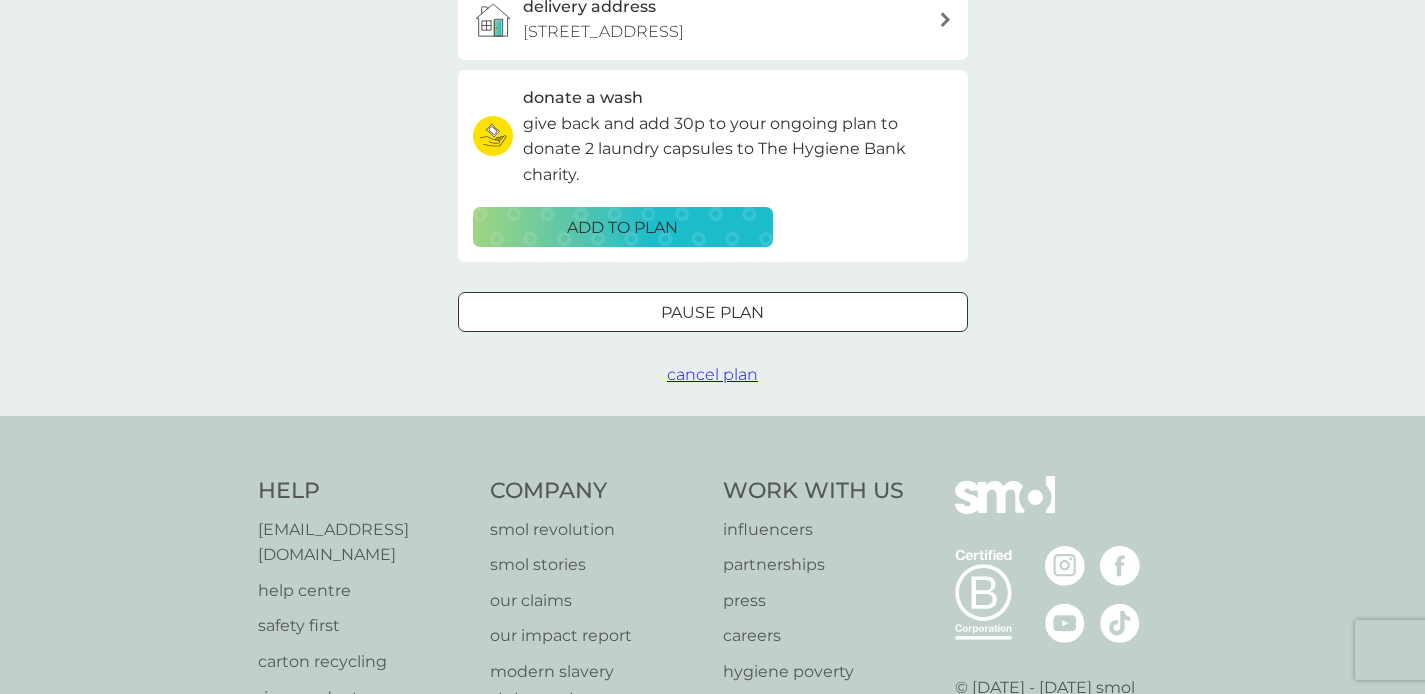click on "cancel plan" at bounding box center [712, 374] 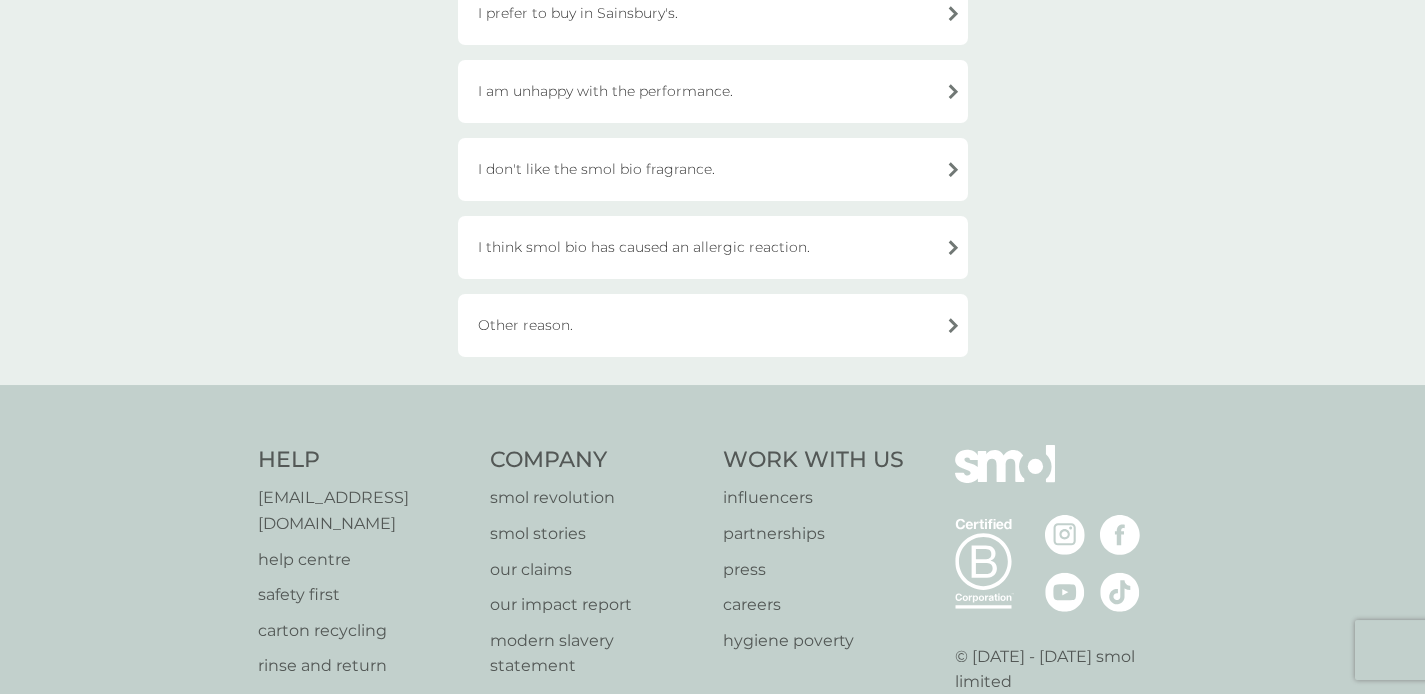 scroll, scrollTop: 863, scrollLeft: 0, axis: vertical 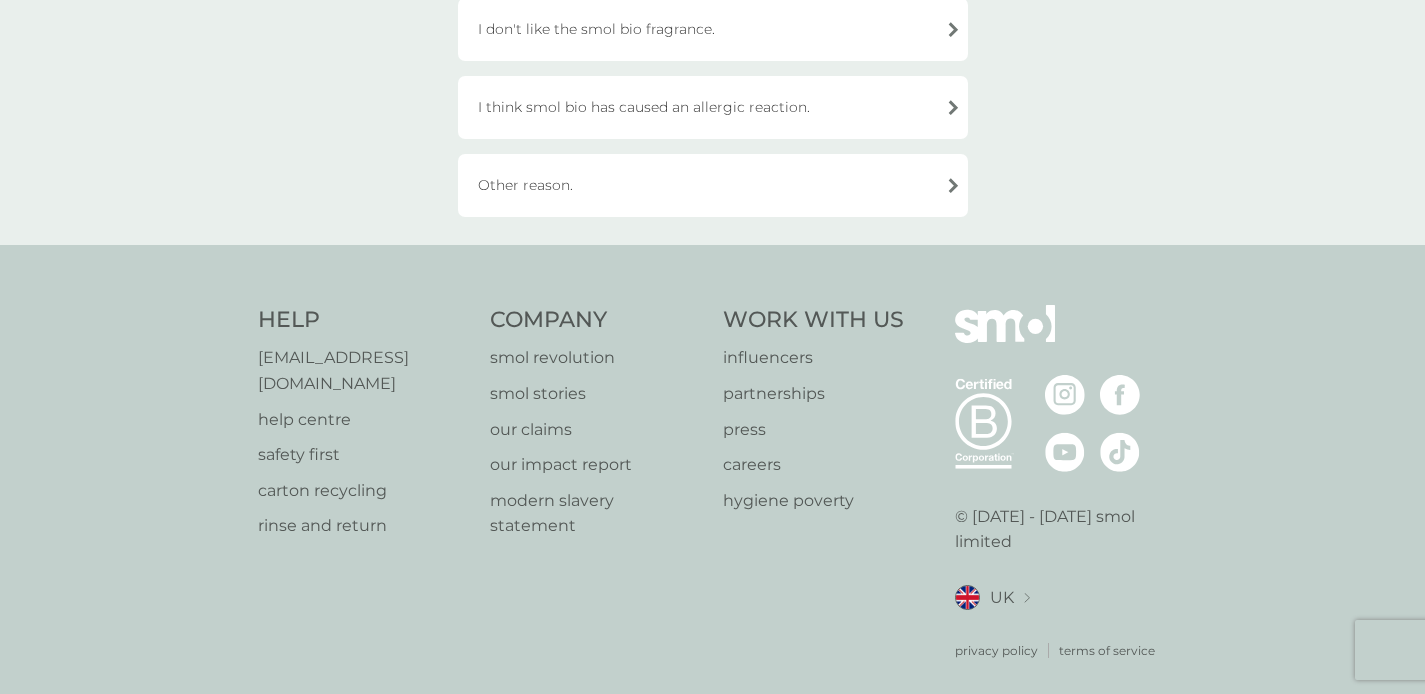 click on "Other reason." at bounding box center (713, 185) 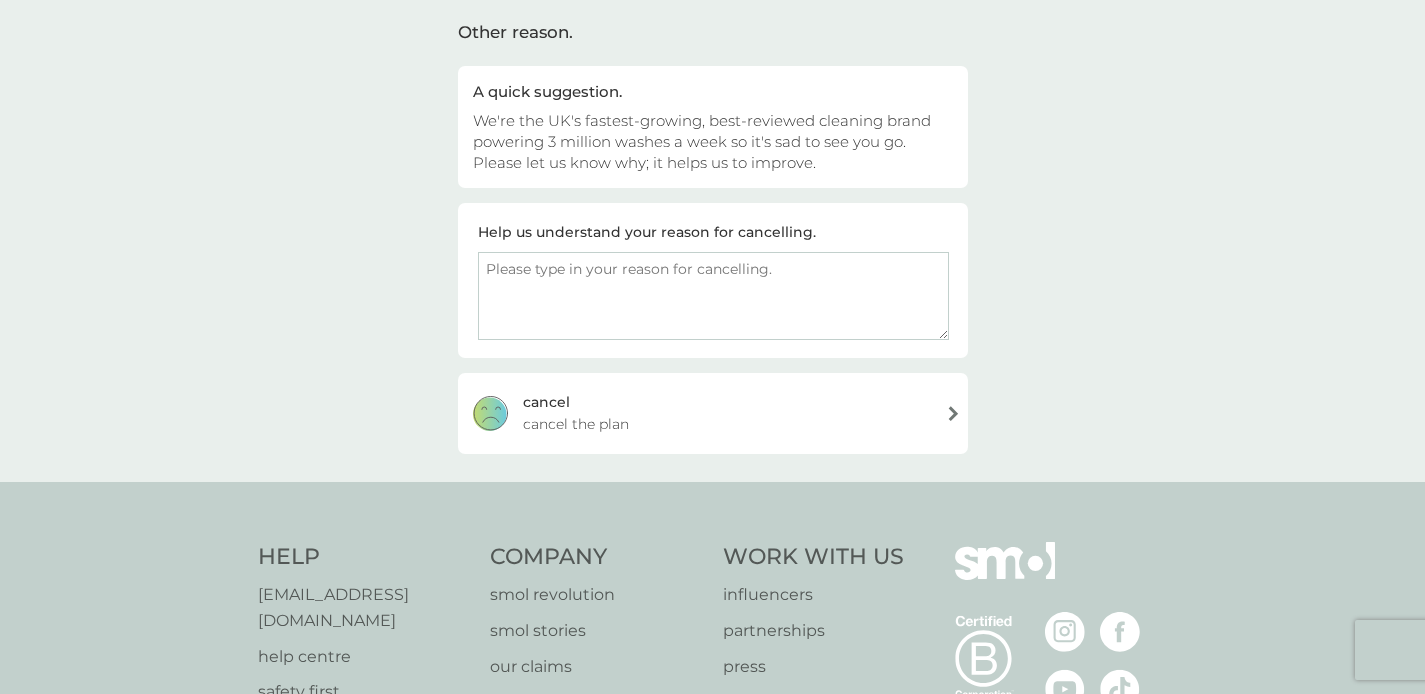 scroll, scrollTop: 152, scrollLeft: 0, axis: vertical 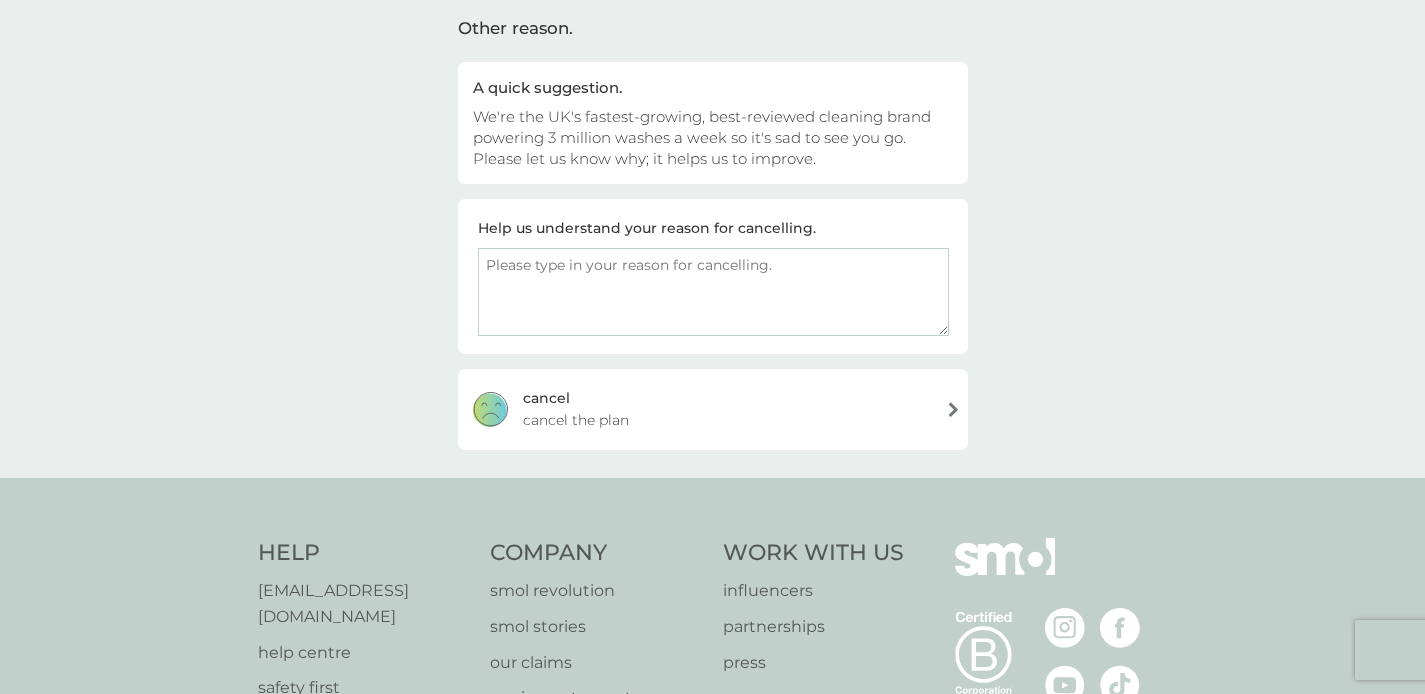 click at bounding box center [713, 292] 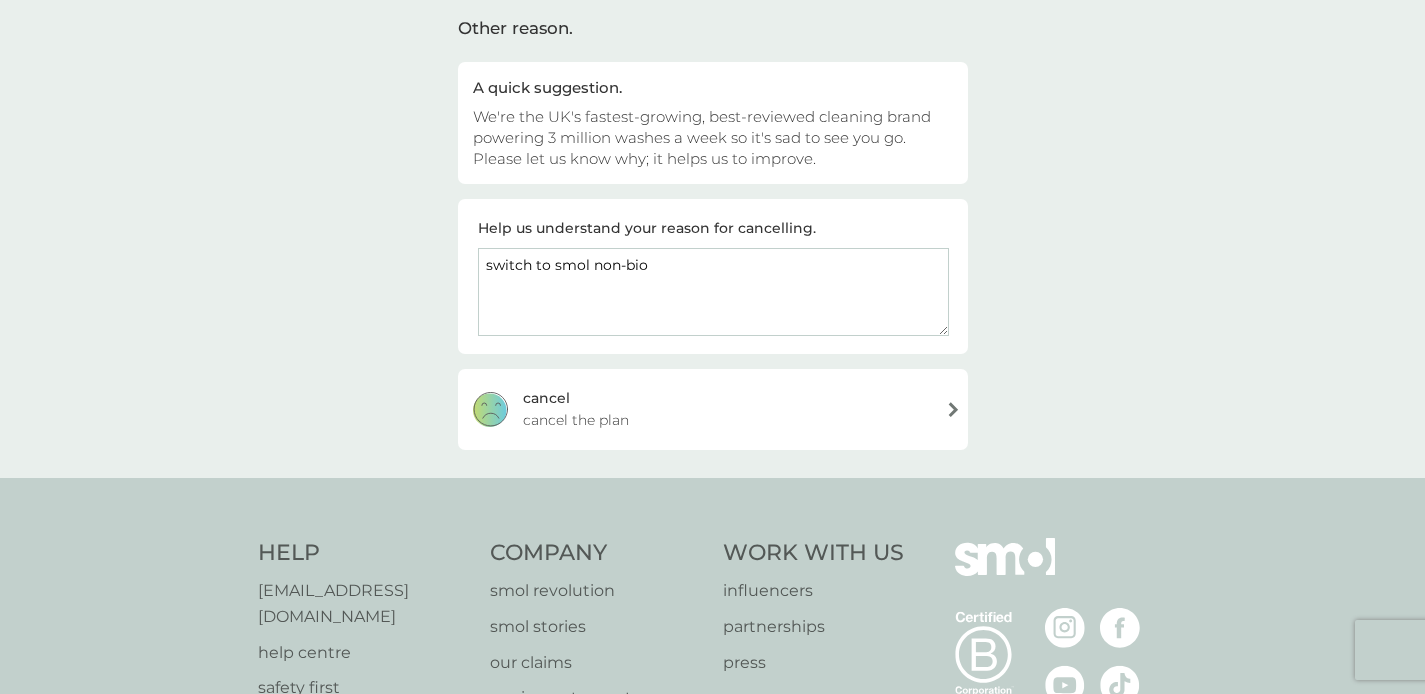 type on "switch to smol non-bio" 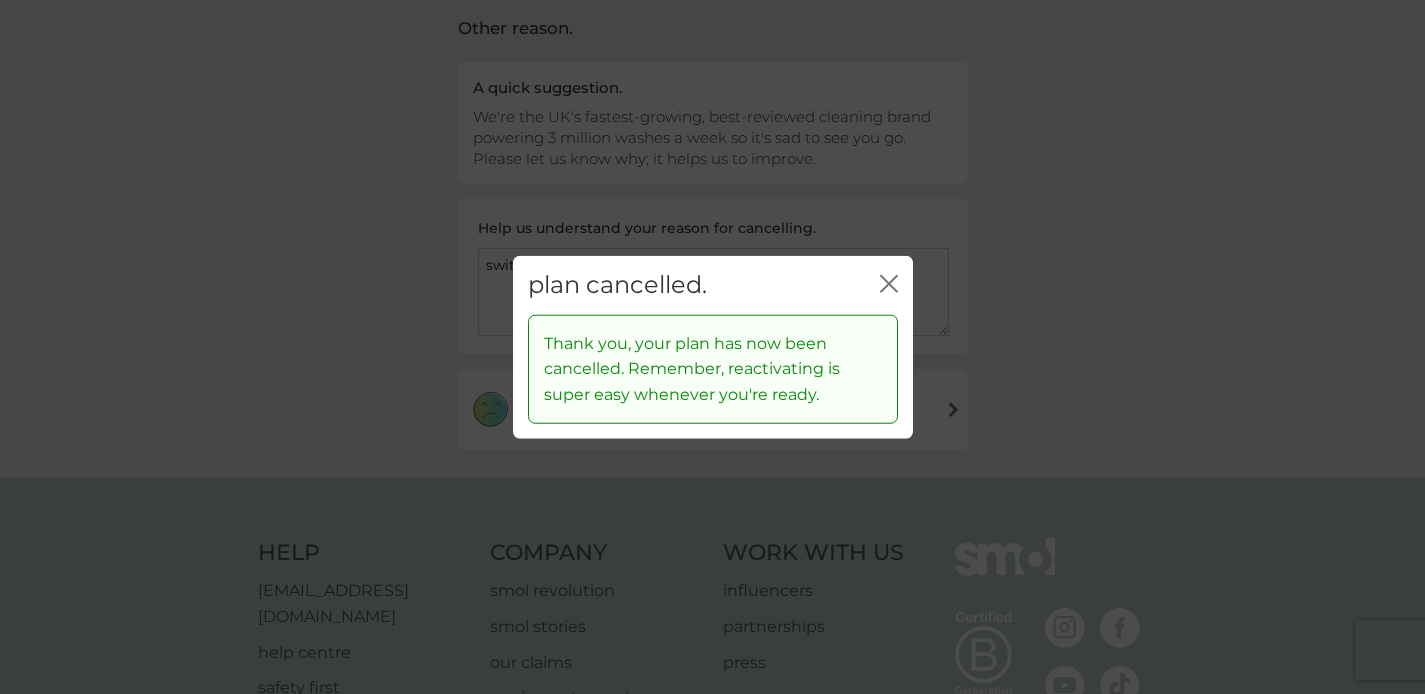 click 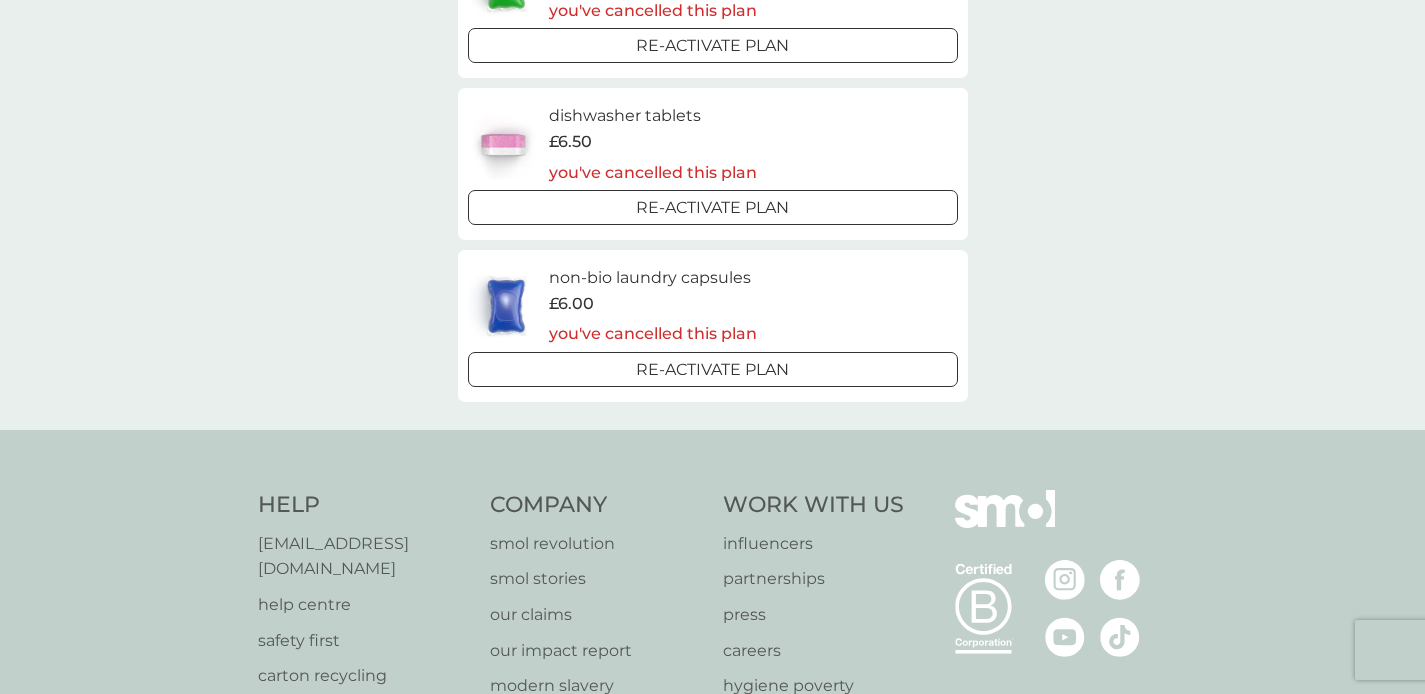 scroll, scrollTop: 285, scrollLeft: 0, axis: vertical 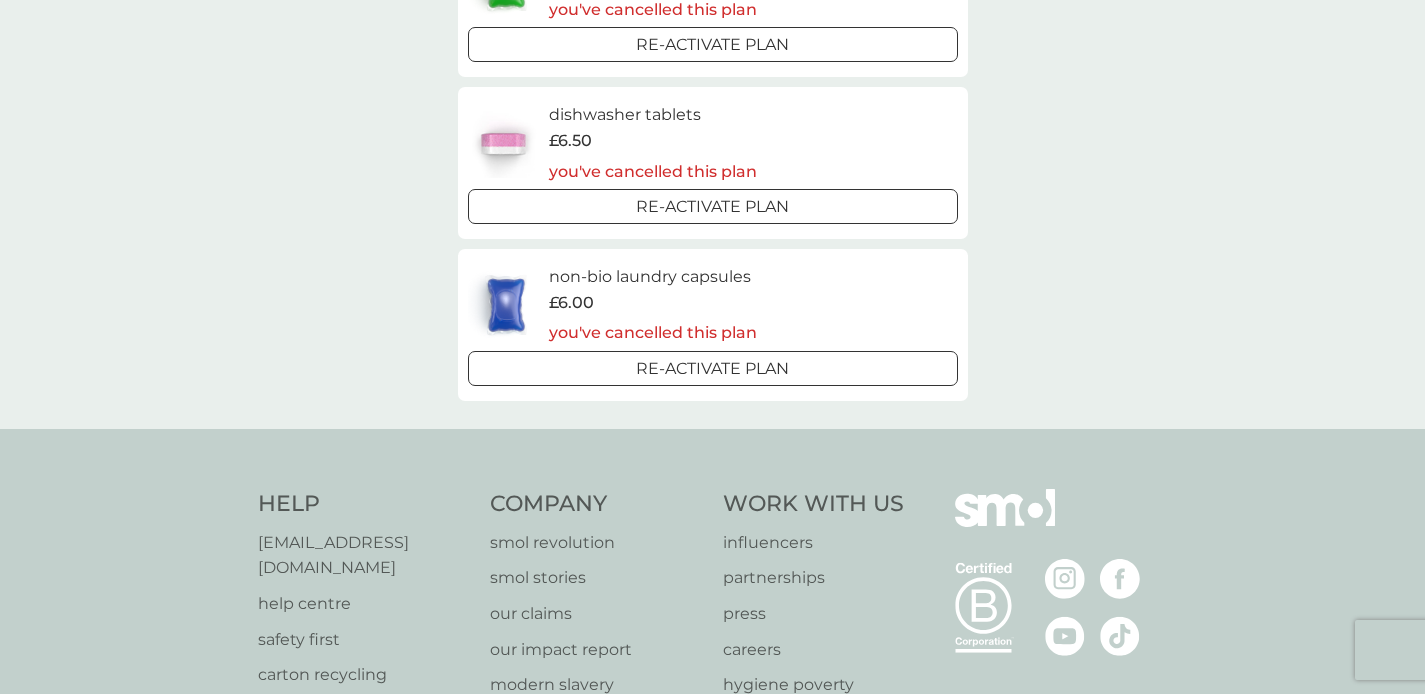 click on "Re-activate Plan" at bounding box center [713, 368] 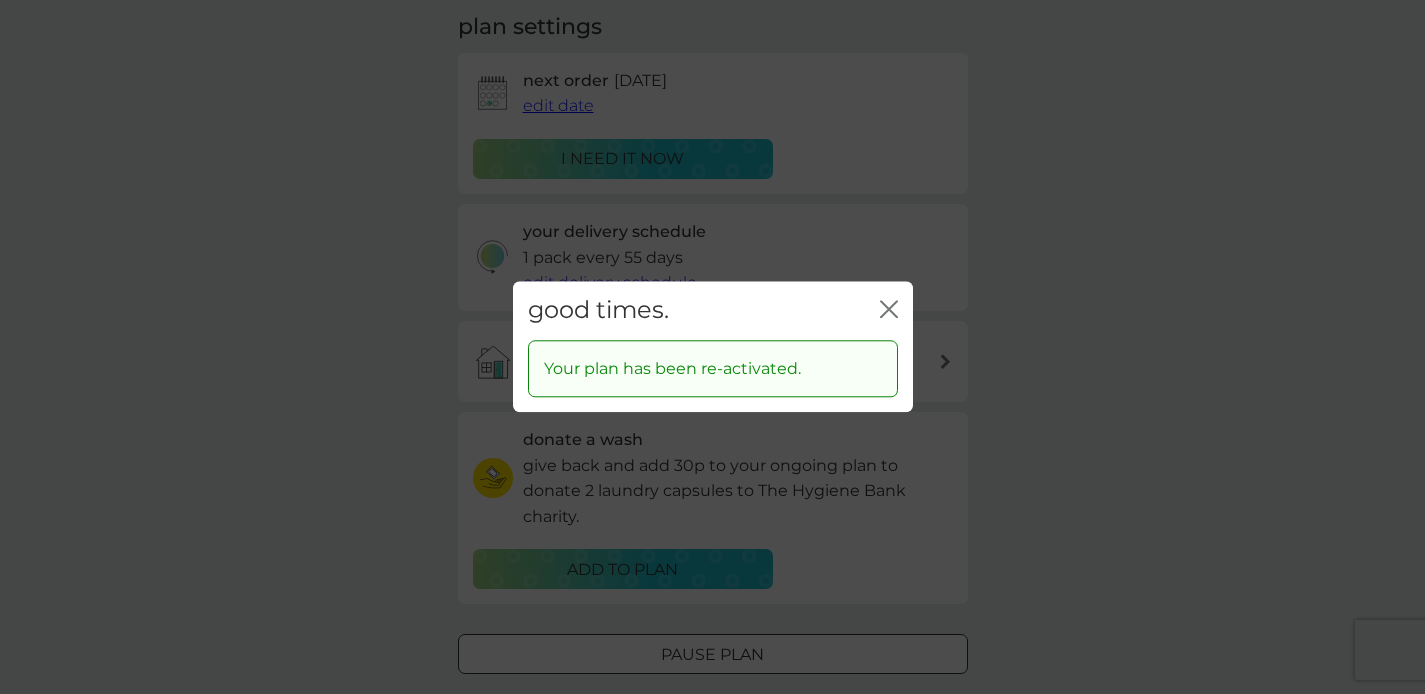 scroll, scrollTop: 0, scrollLeft: 0, axis: both 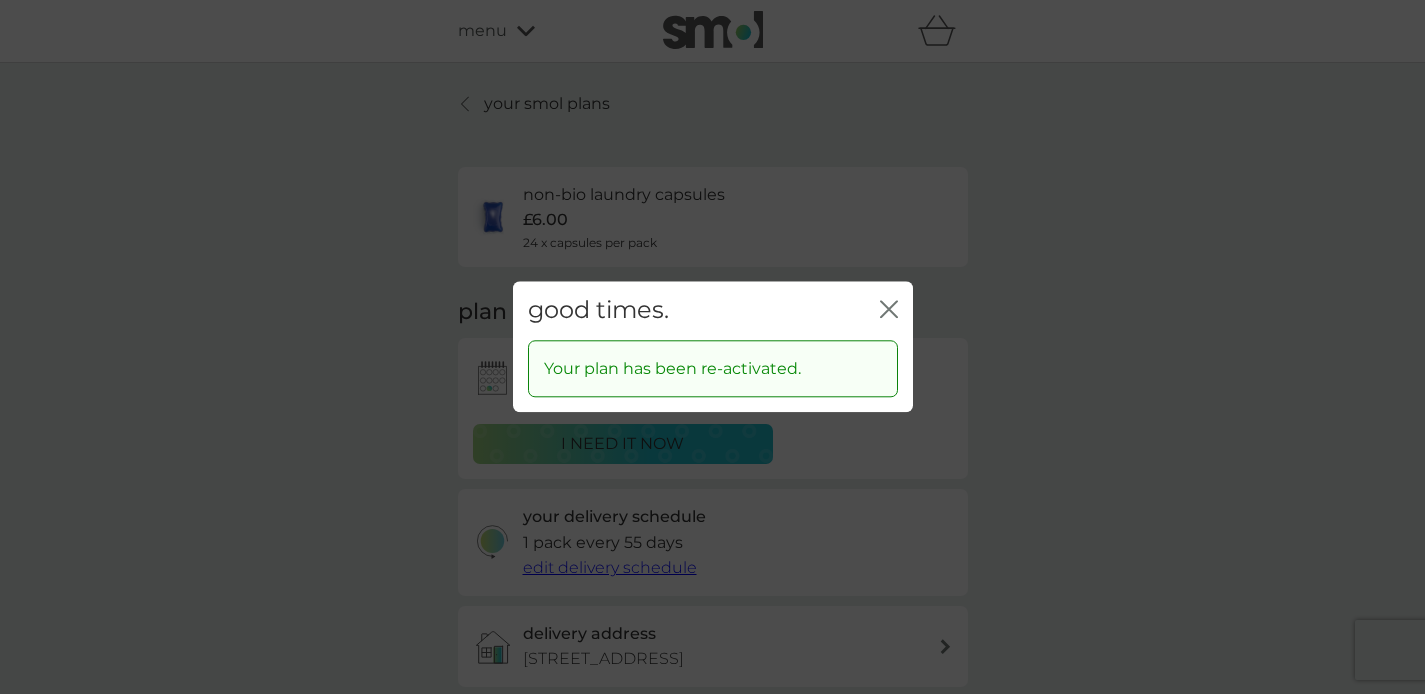 click on "close" 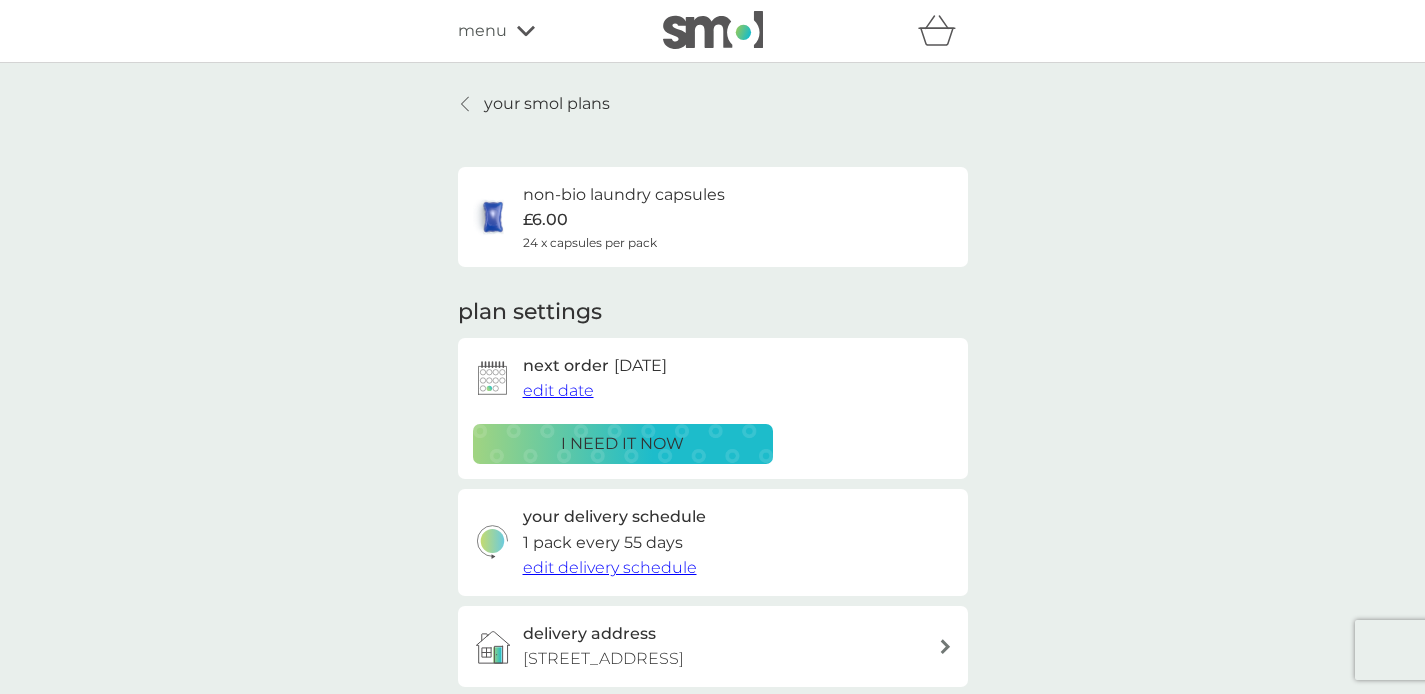 click on "i need it now" at bounding box center (622, 444) 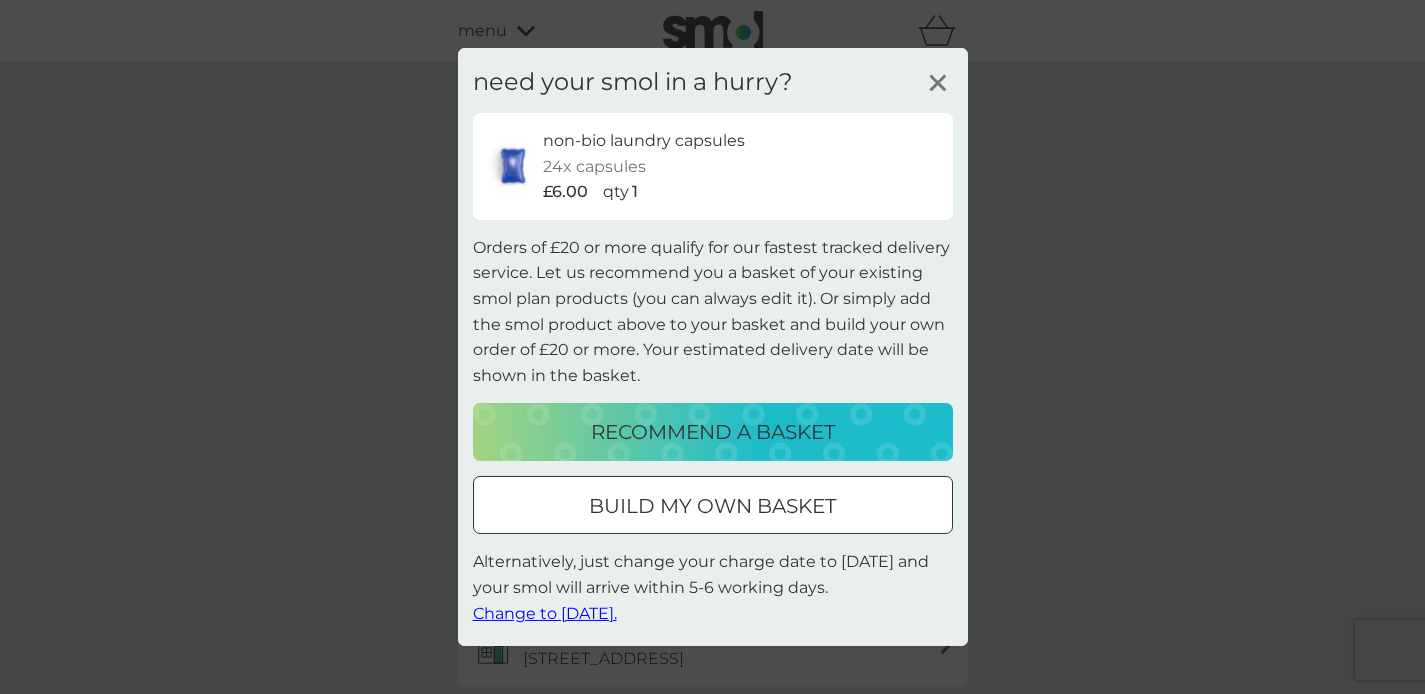 click on "Change to tomorrow." at bounding box center (545, 612) 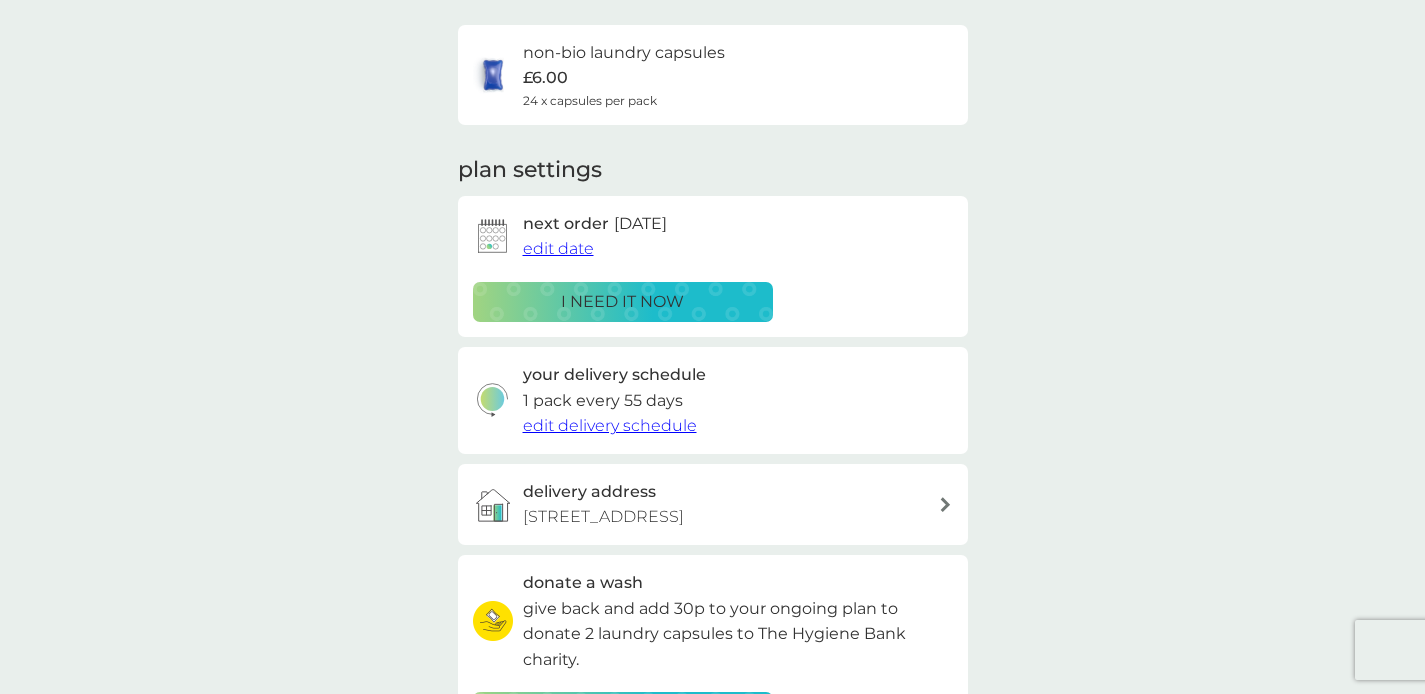 scroll, scrollTop: 0, scrollLeft: 0, axis: both 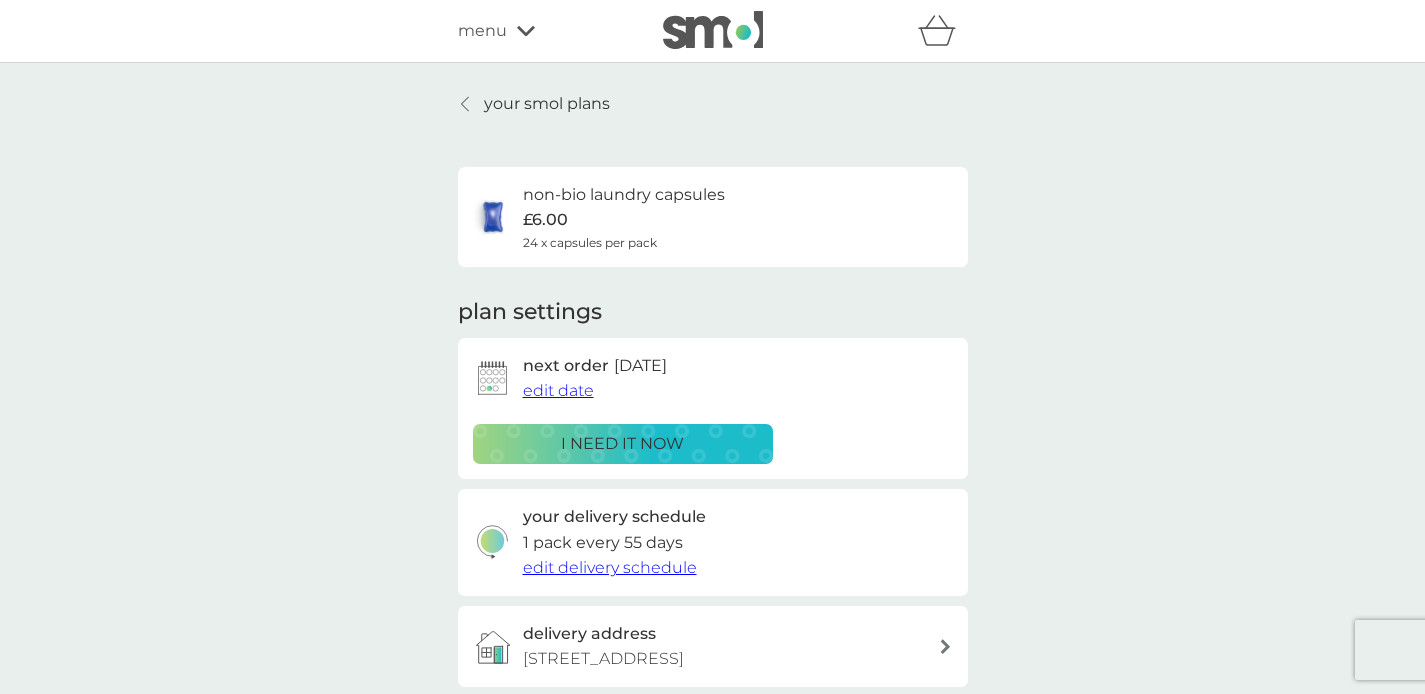 click 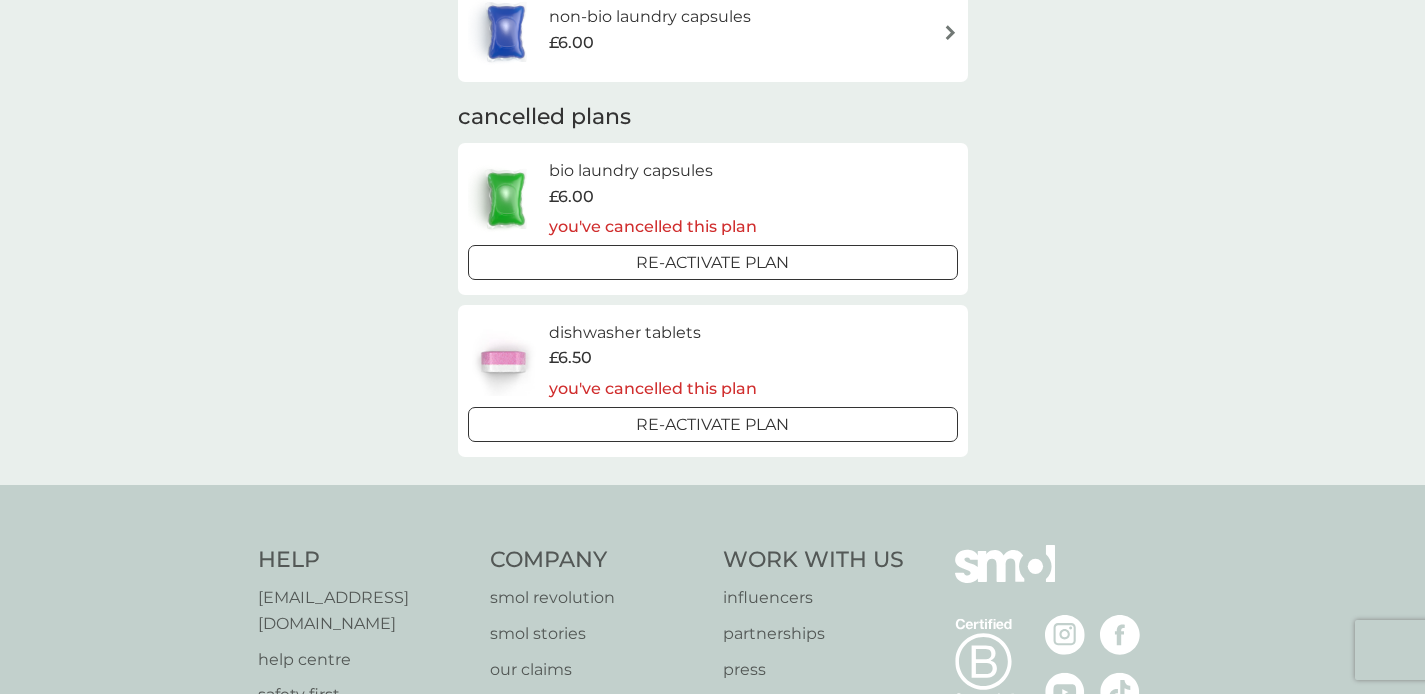 scroll, scrollTop: 0, scrollLeft: 0, axis: both 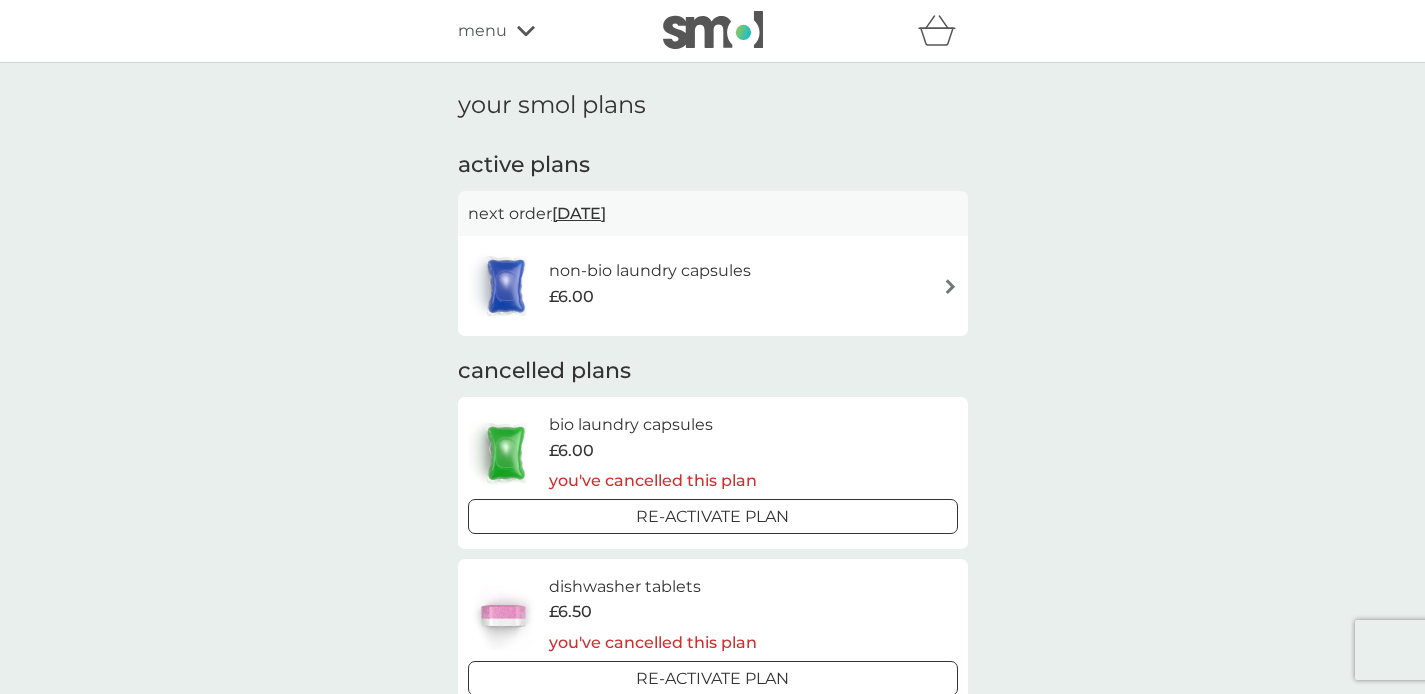 click on "menu" at bounding box center [482, 31] 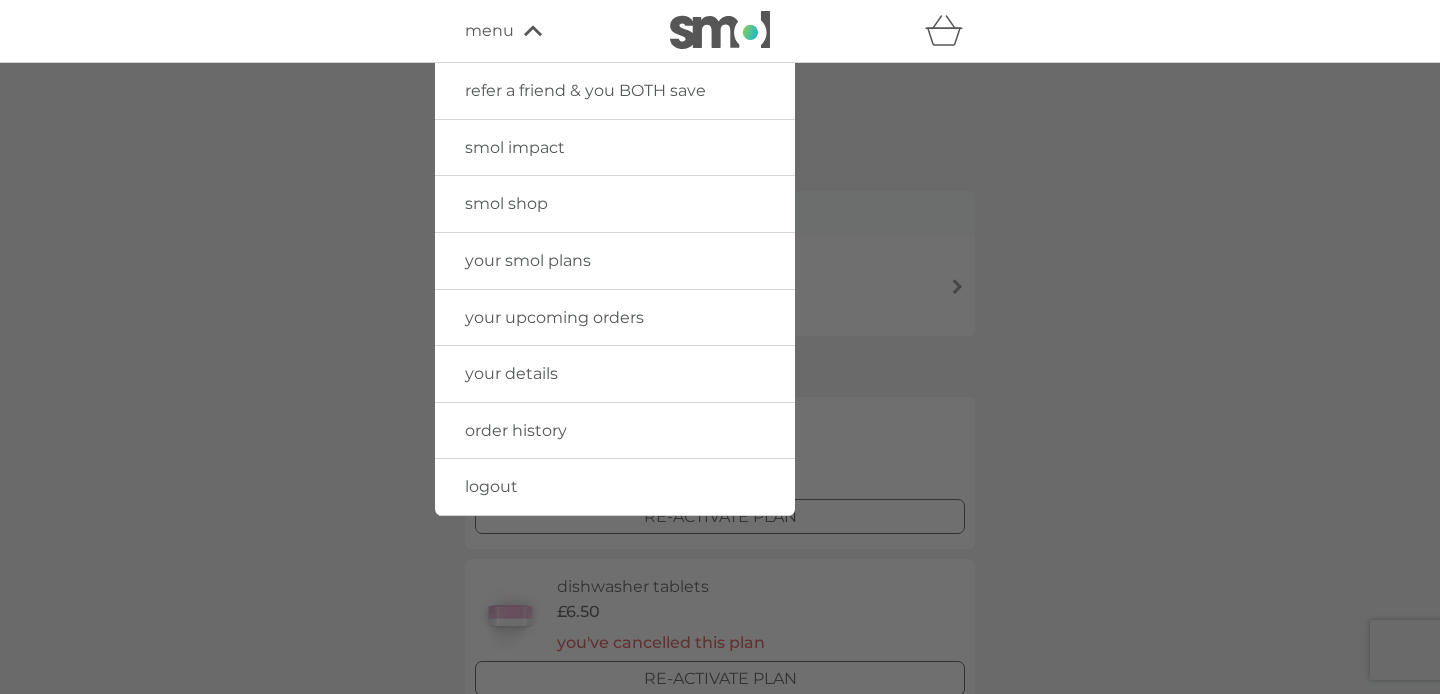 click on "refer a friend & you BOTH save smol impact smol shop your smol plans your upcoming orders your details order history logout menu" at bounding box center (720, 31) 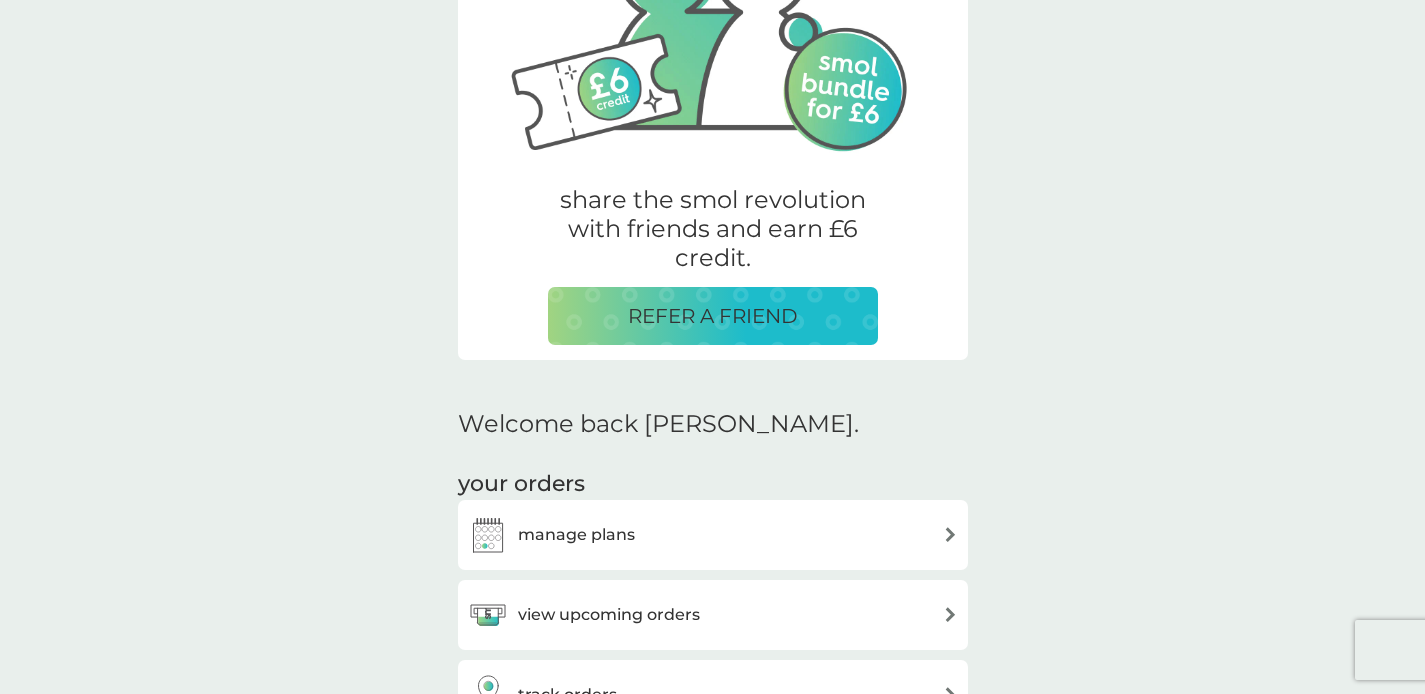 scroll, scrollTop: 301, scrollLeft: 0, axis: vertical 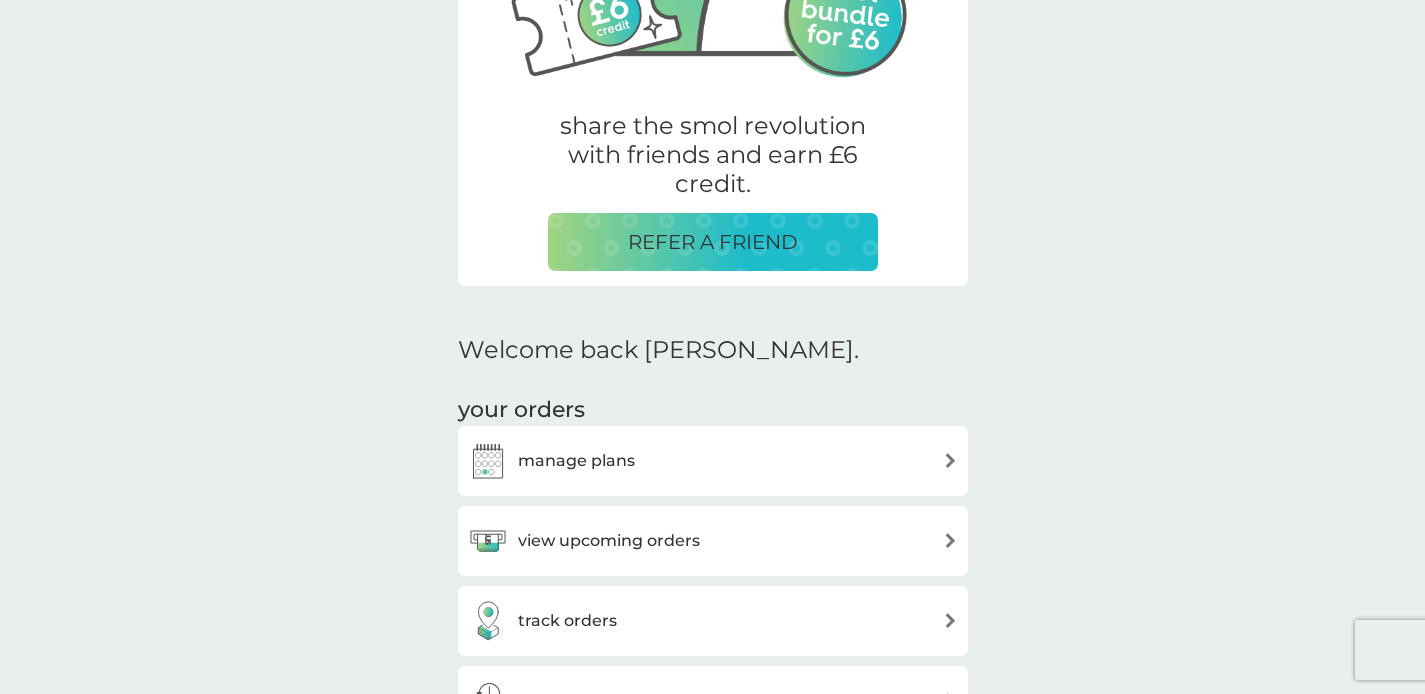 click on "view upcoming orders" at bounding box center [584, 541] 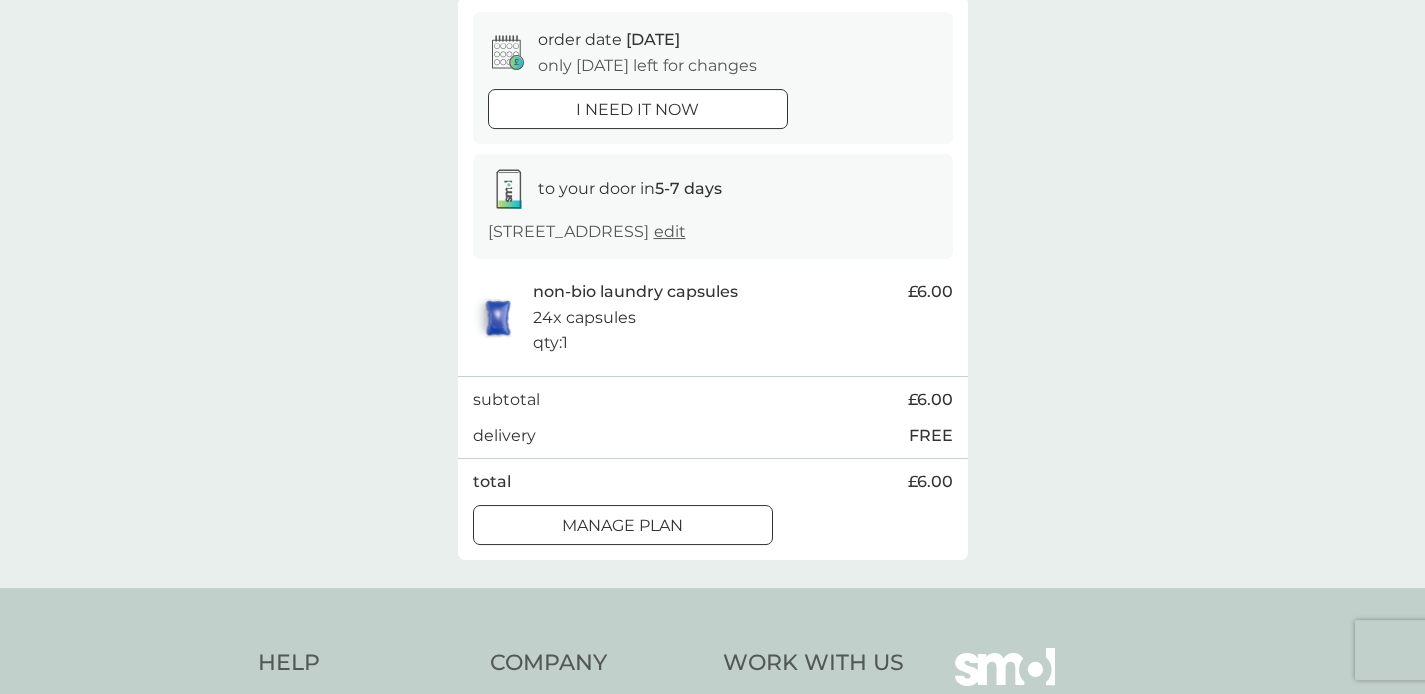 scroll, scrollTop: 192, scrollLeft: 0, axis: vertical 